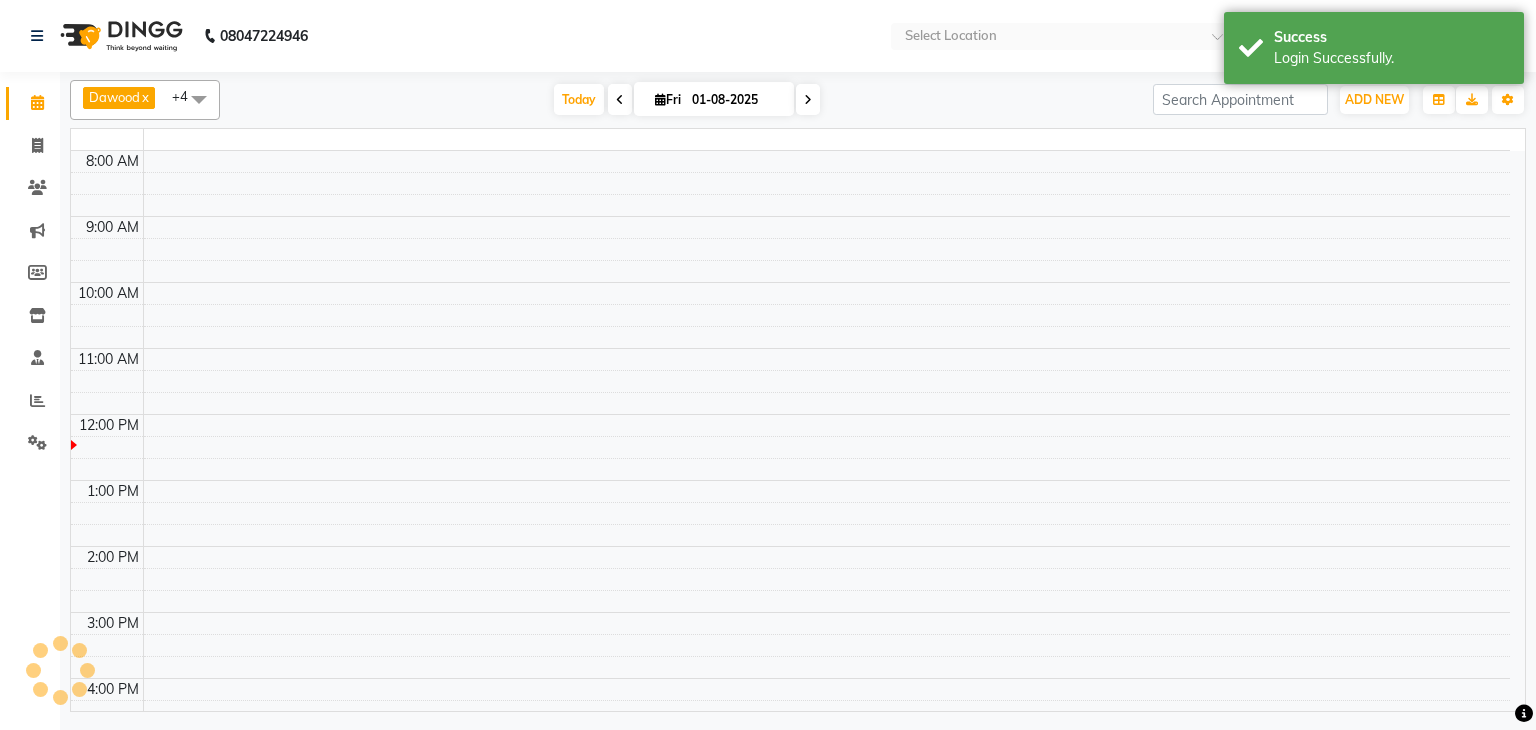 scroll, scrollTop: 0, scrollLeft: 0, axis: both 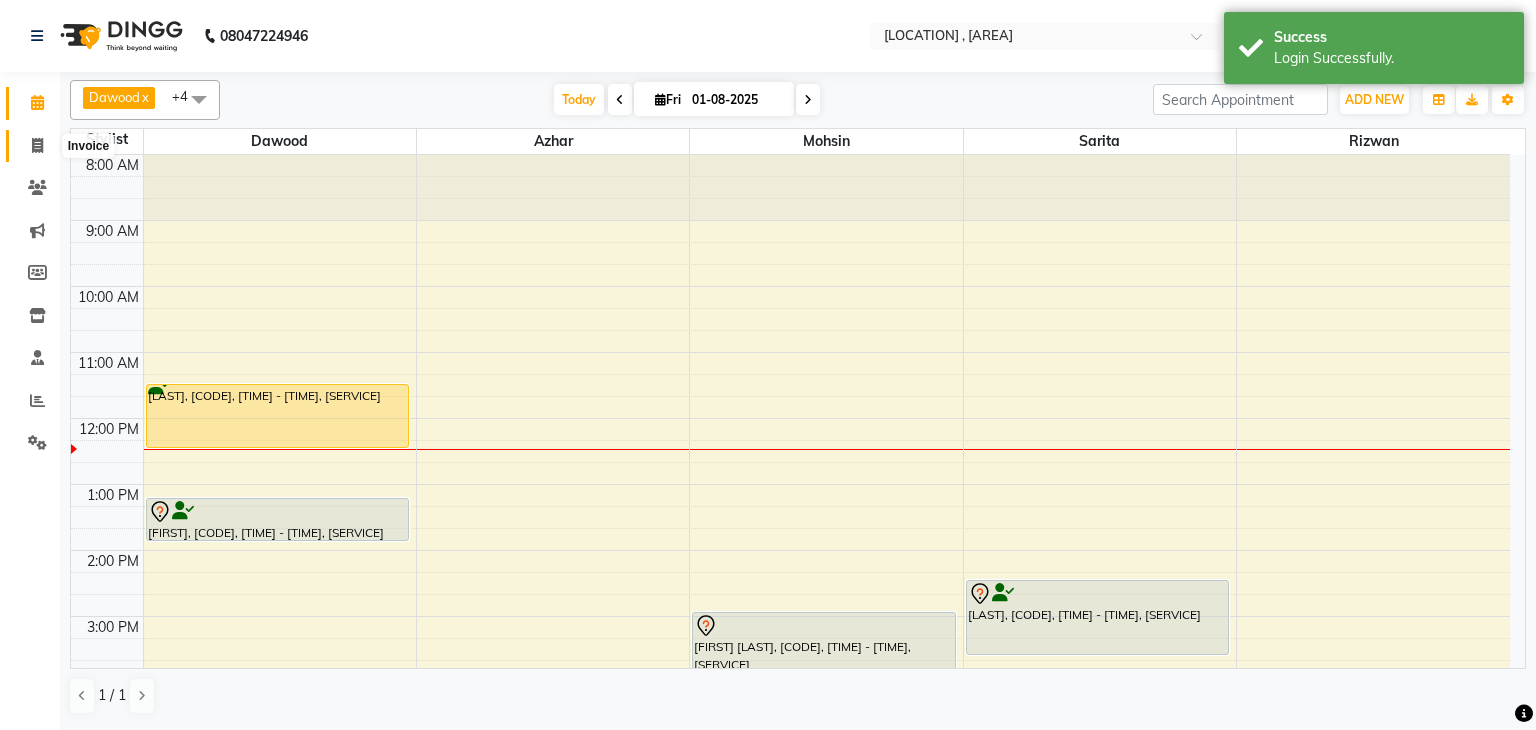 click 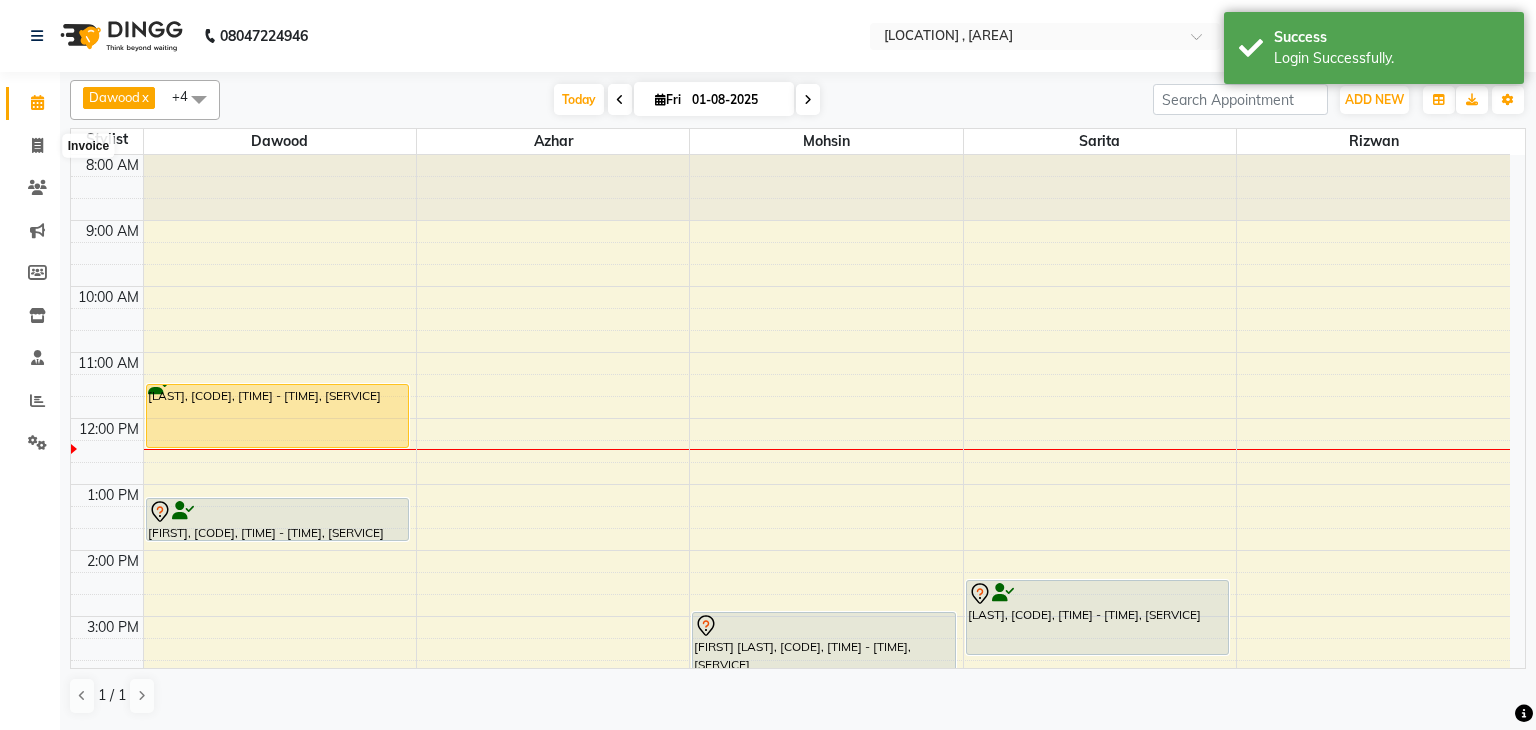 select on "5711" 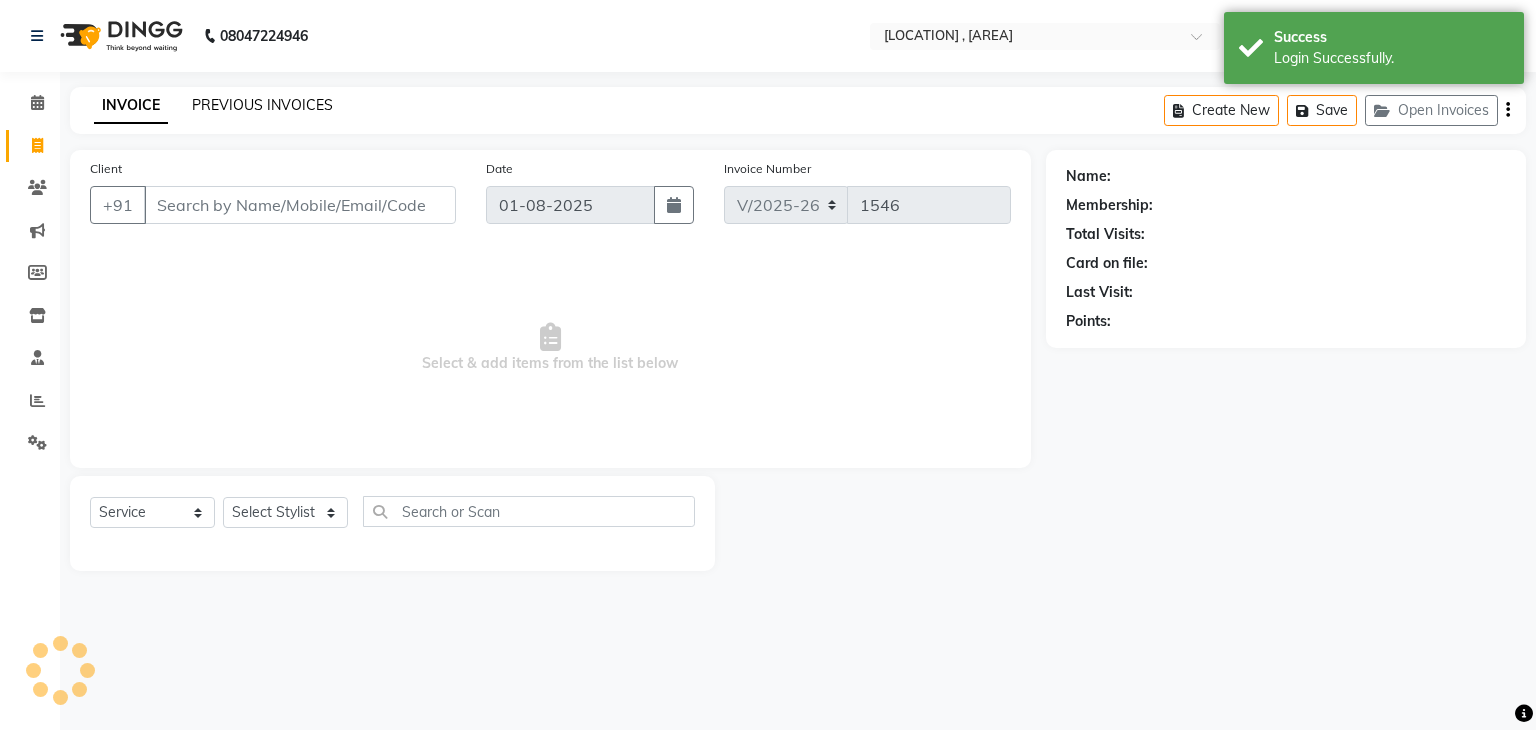click on "PREVIOUS INVOICES" 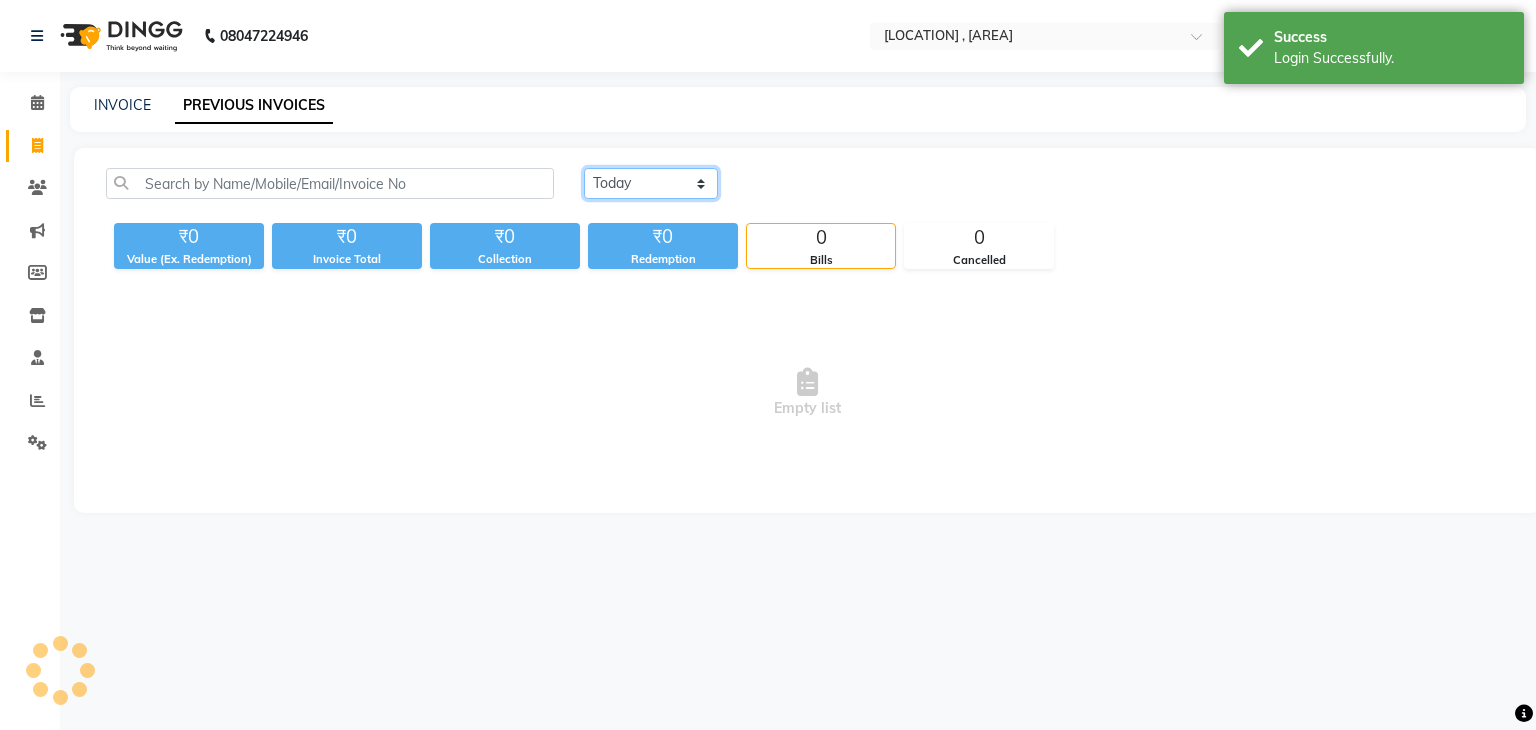 click on "Today Yesterday Custom Range" 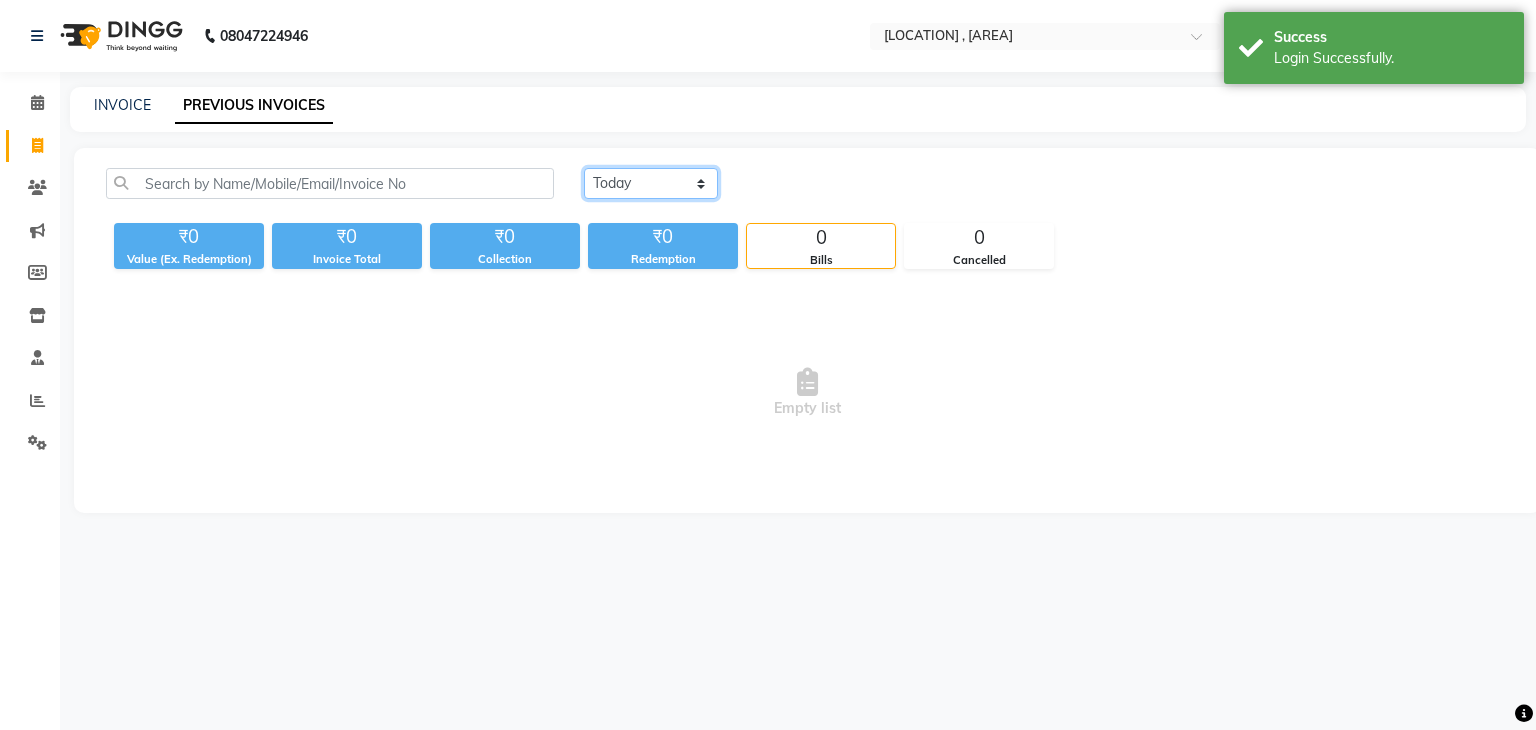 select on "range" 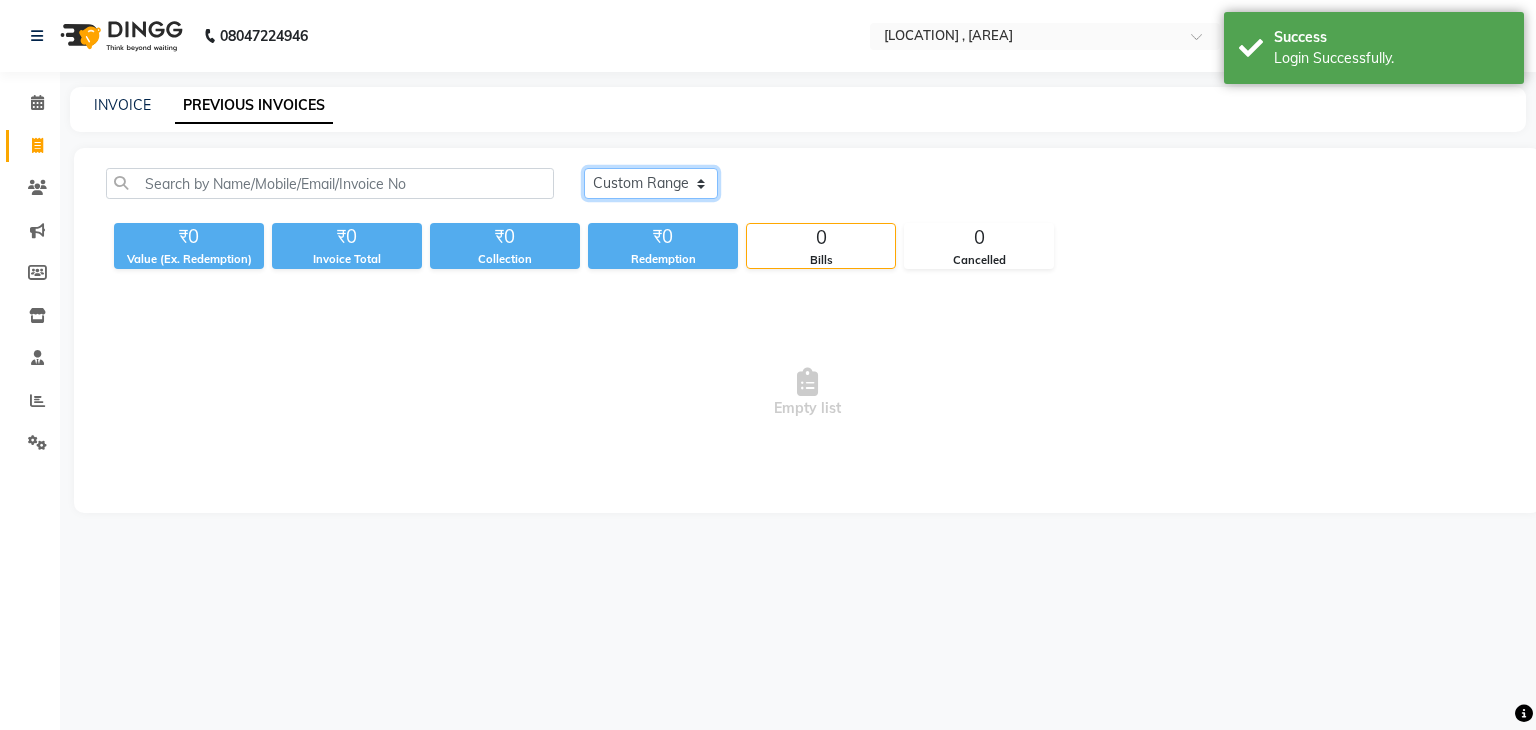 click on "Today Yesterday Custom Range" 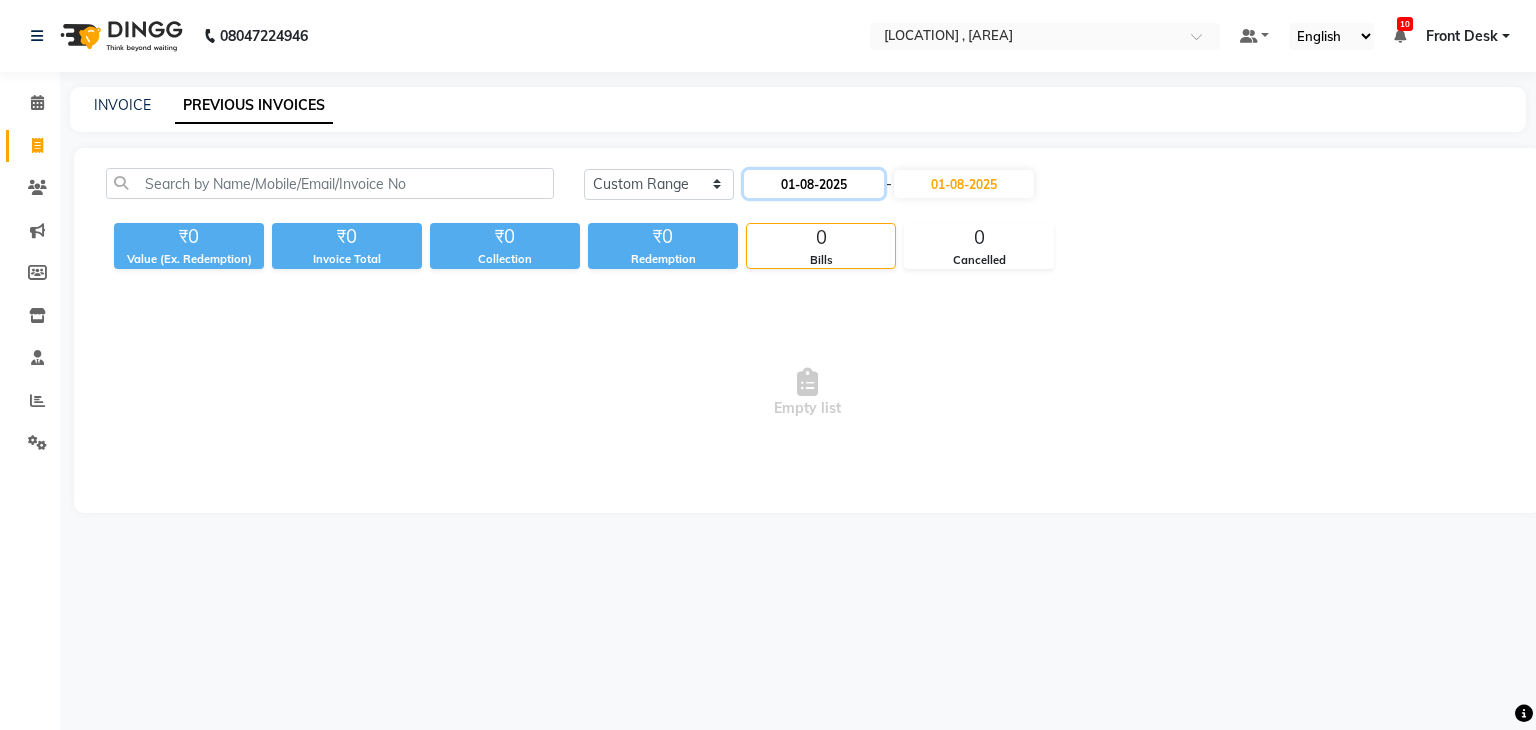 click on "01-08-2025" 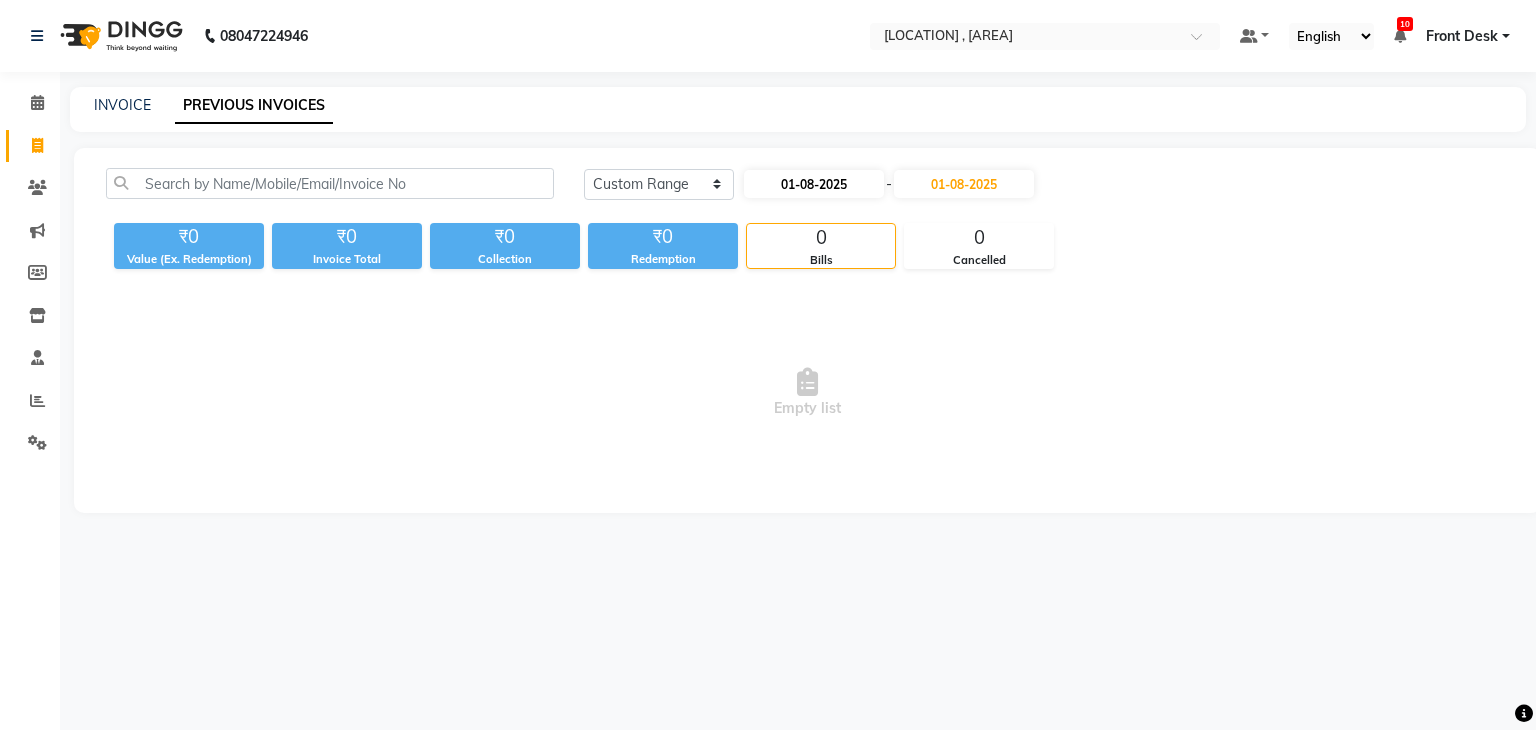 select on "8" 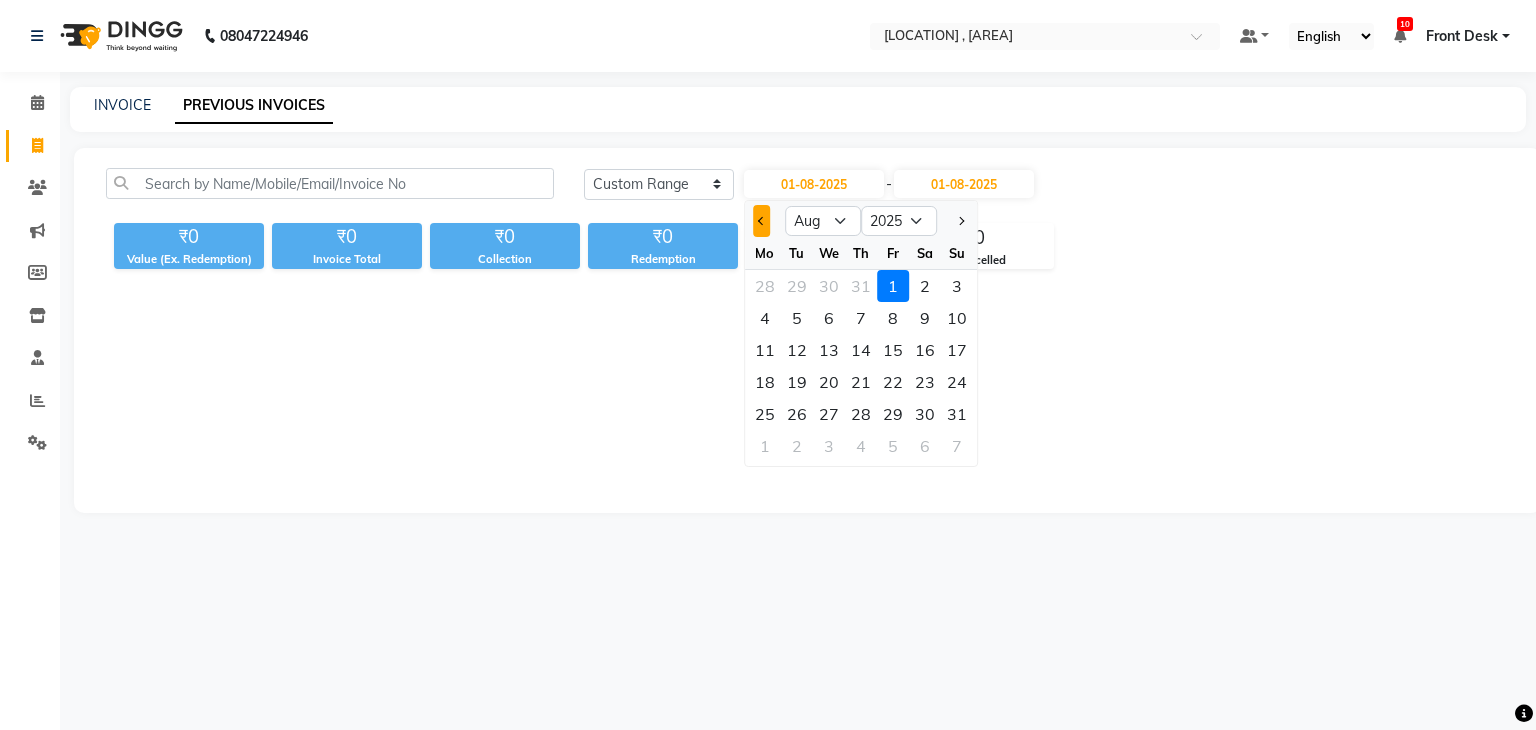 click 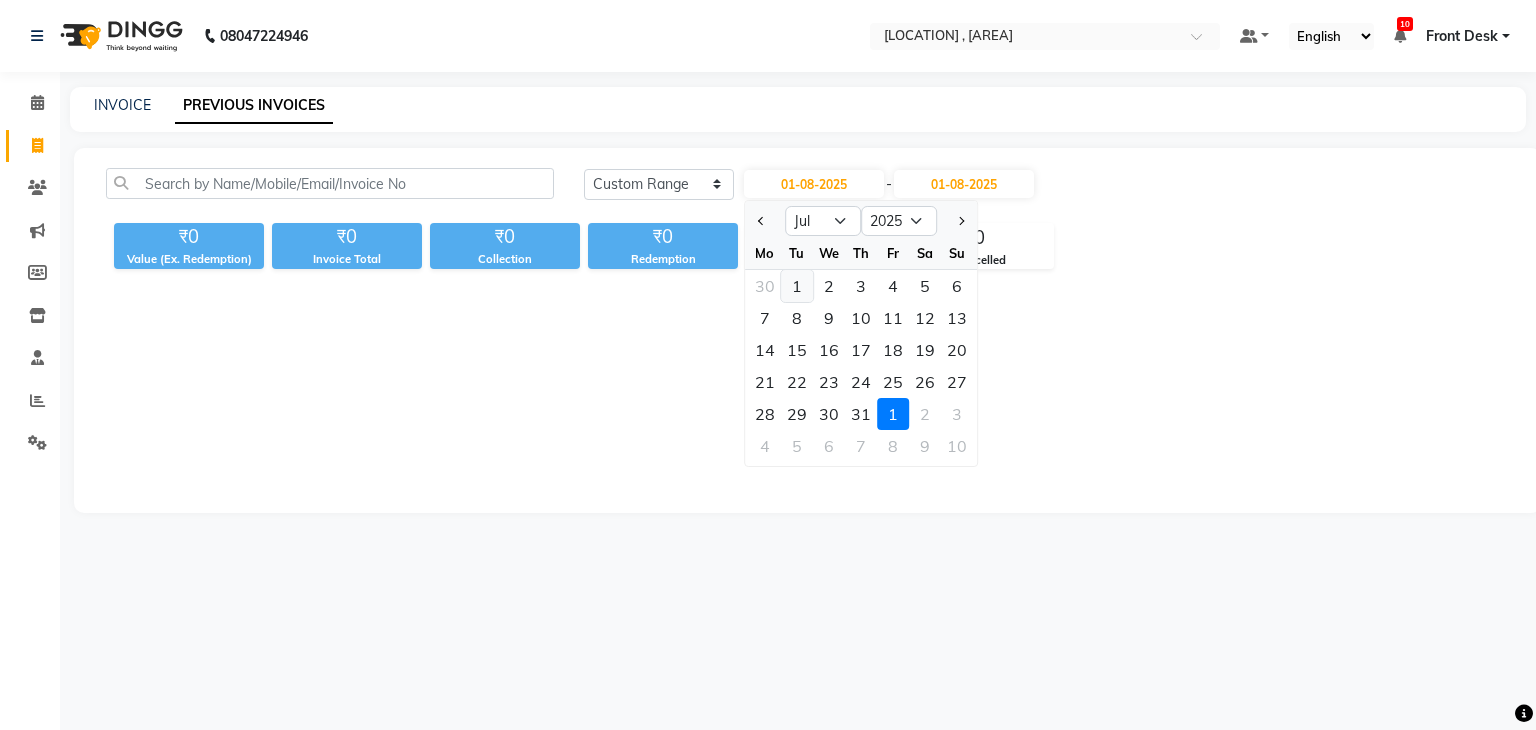 click on "1" 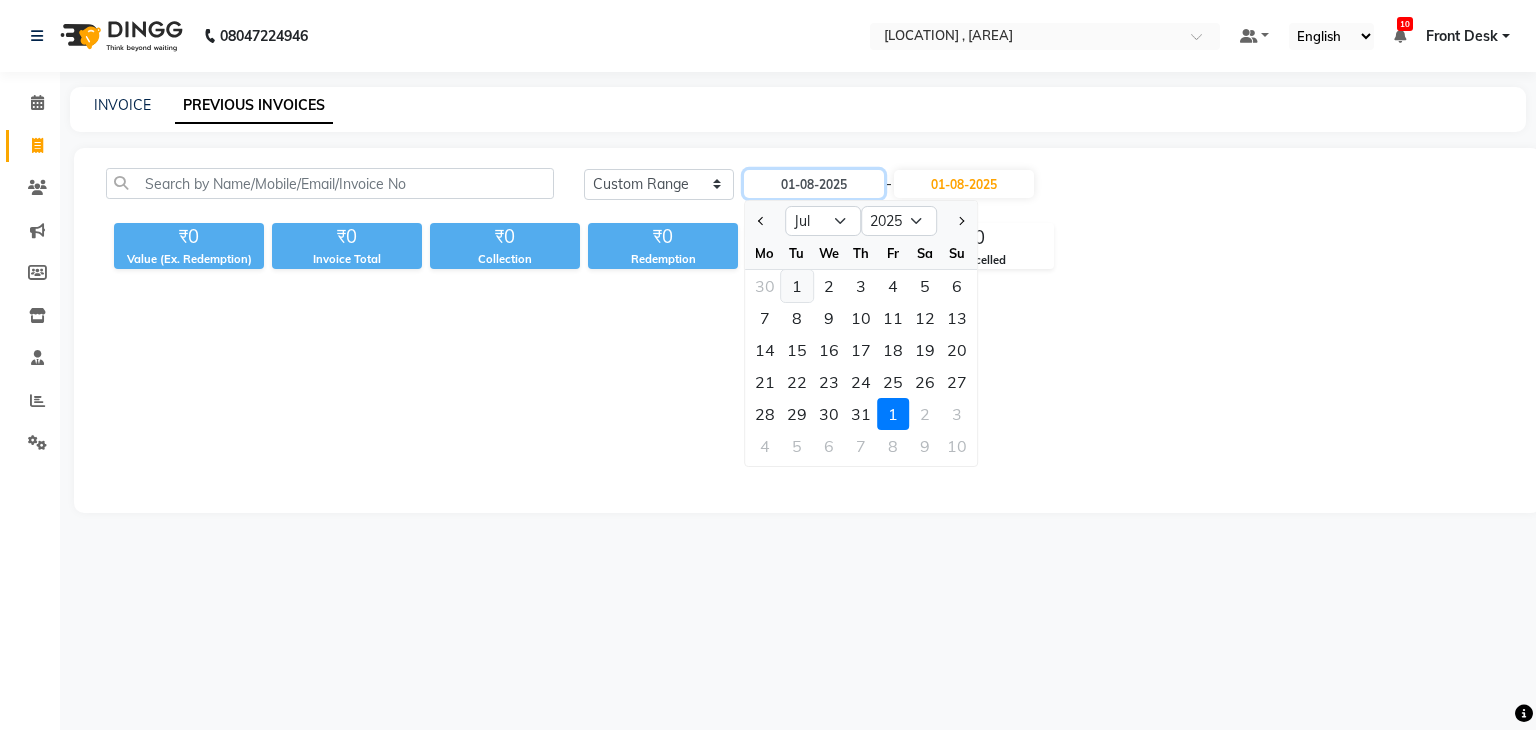 type on "01-07-2025" 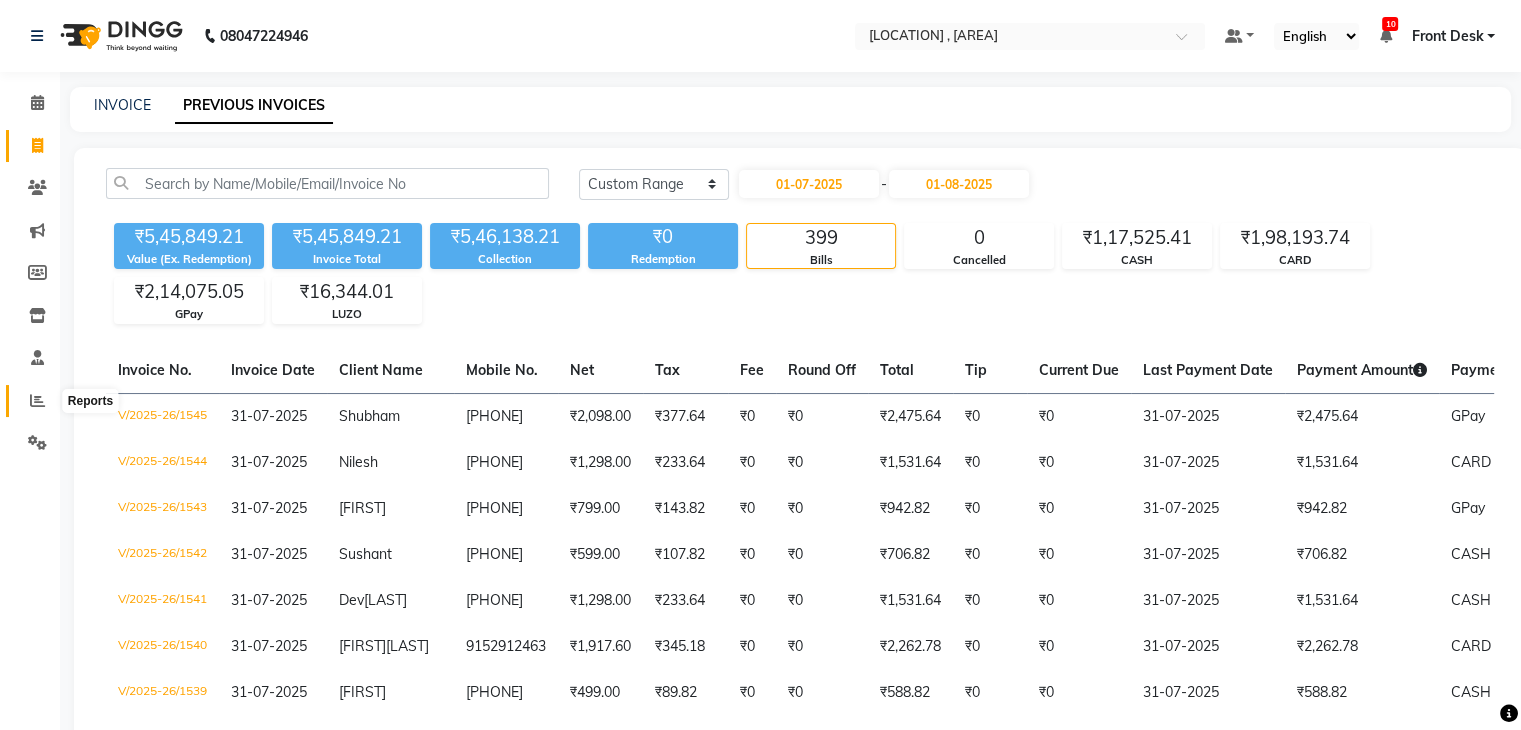 click 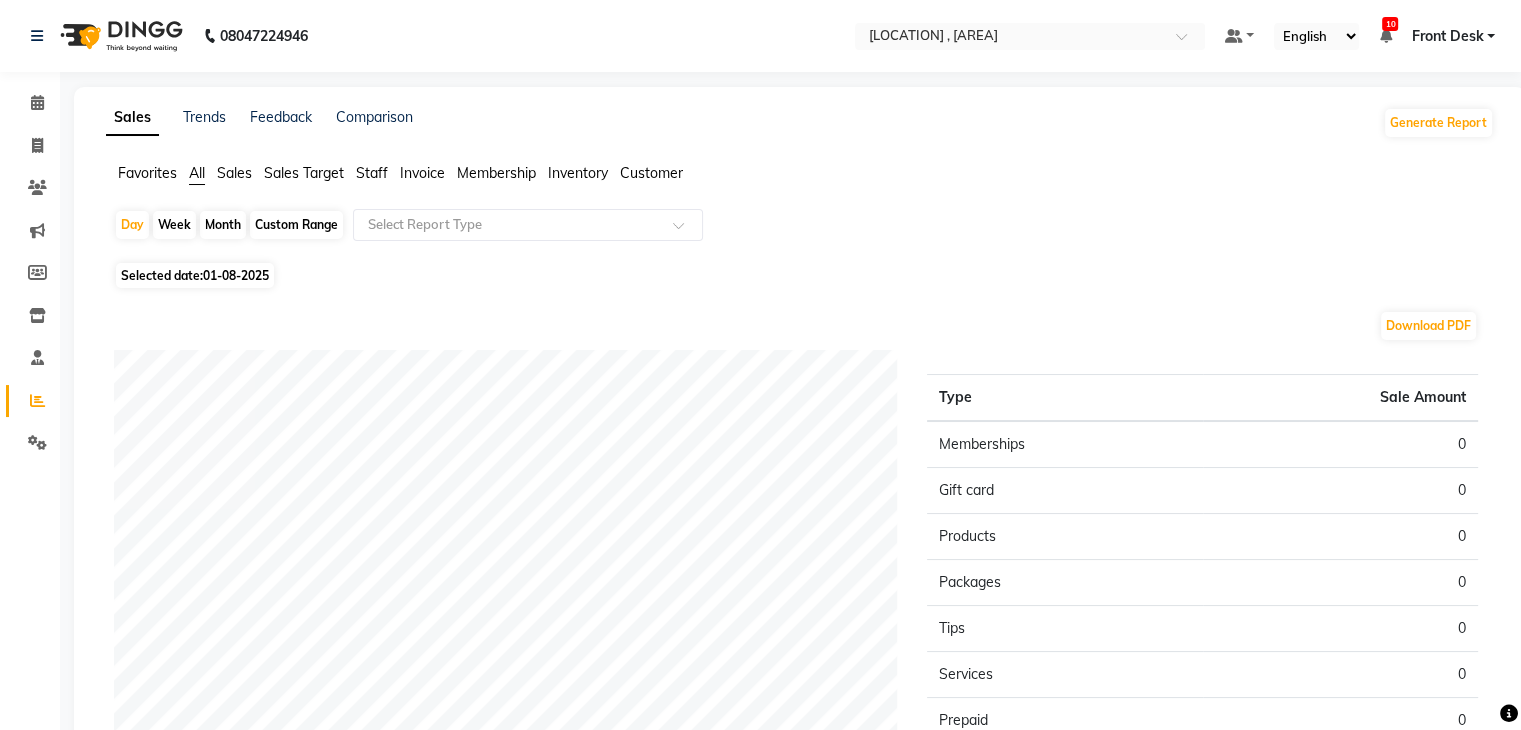 click on "Sales" 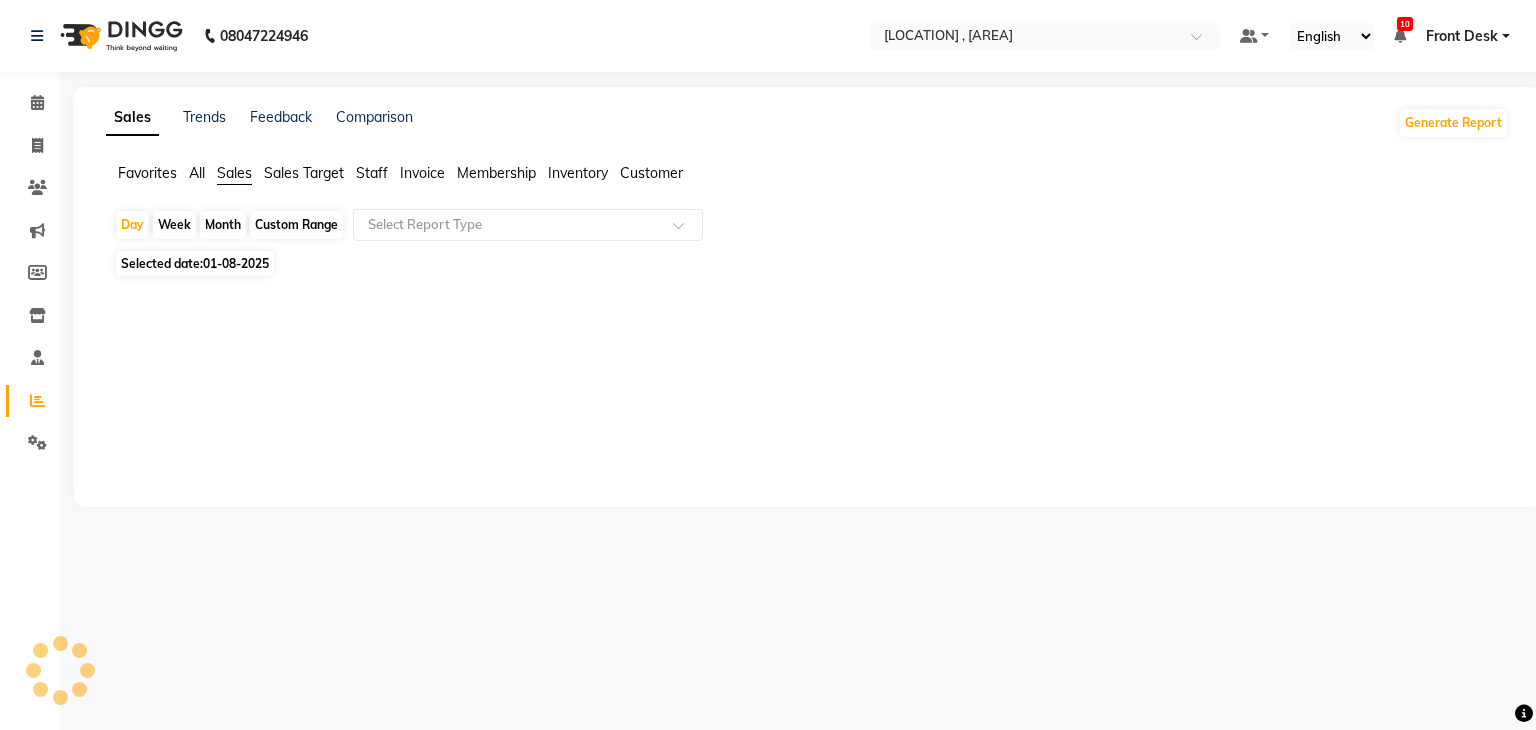 click on "Staff" 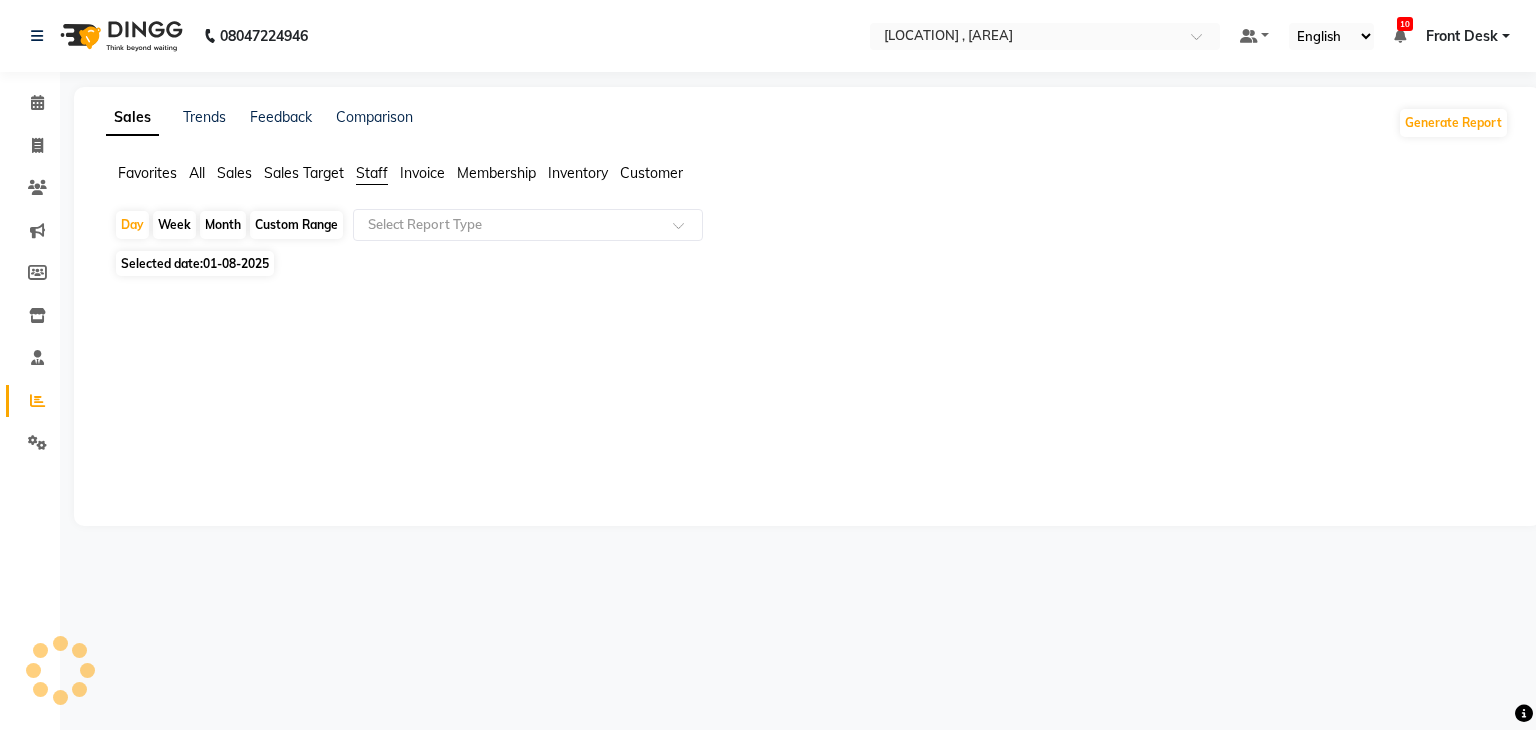 click on "Custom Range" 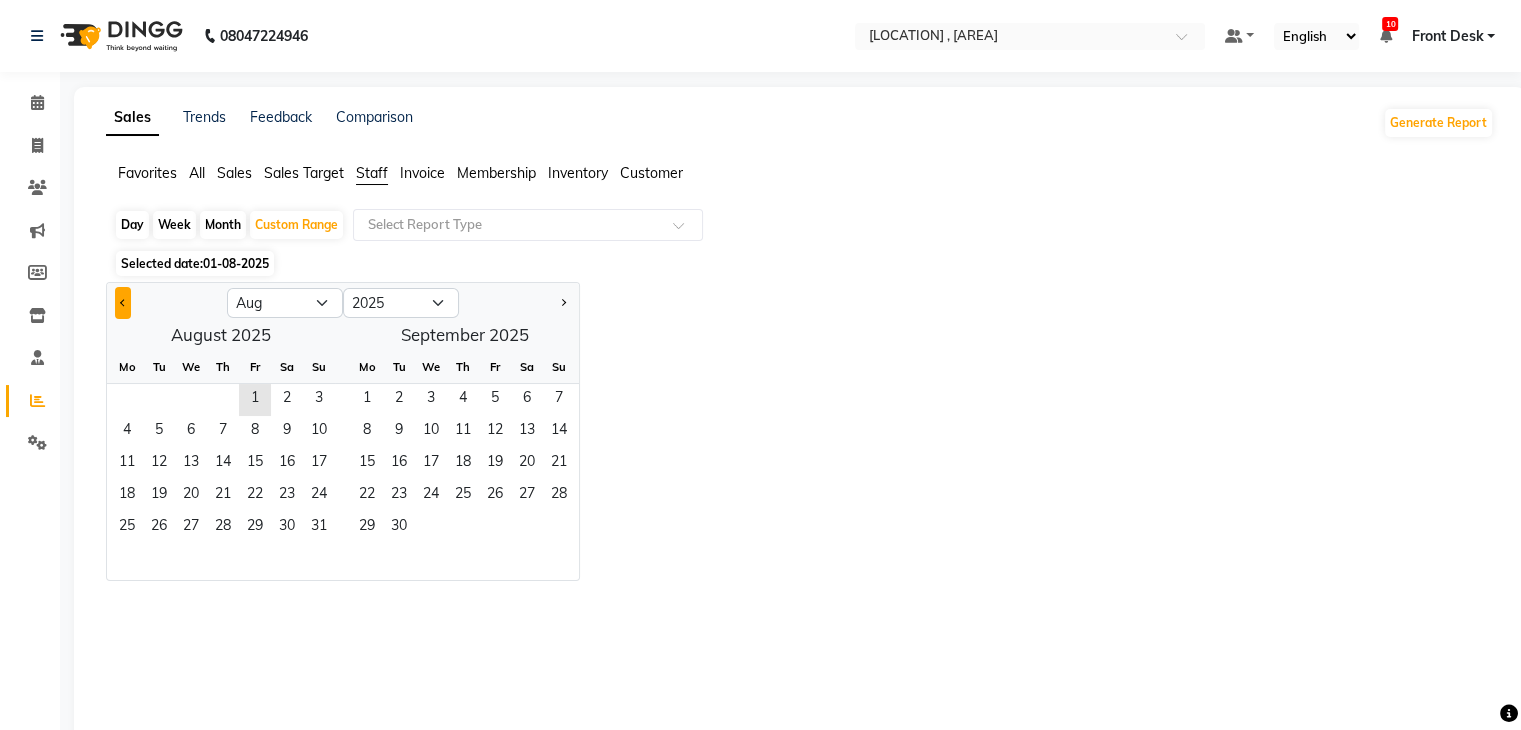 click 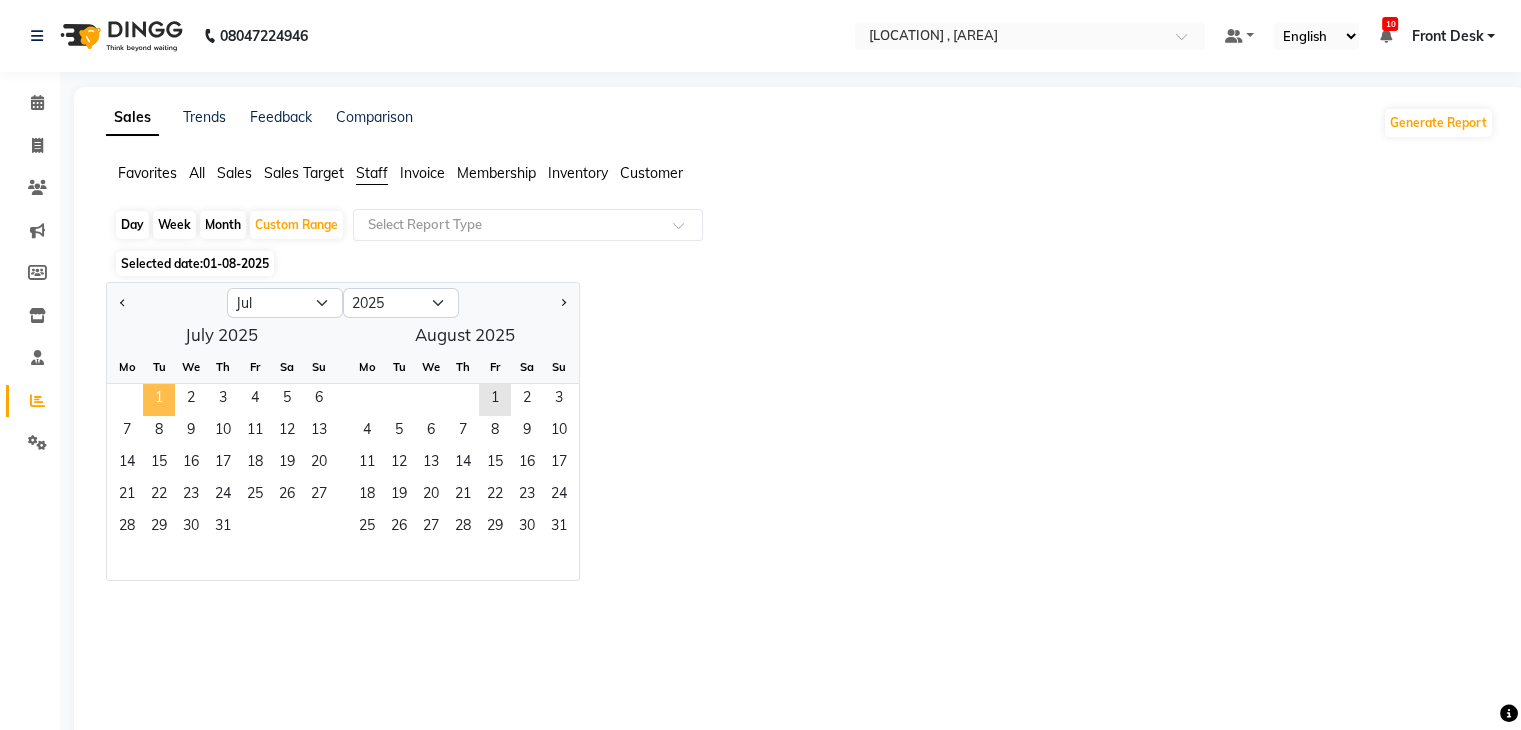 click on "1" 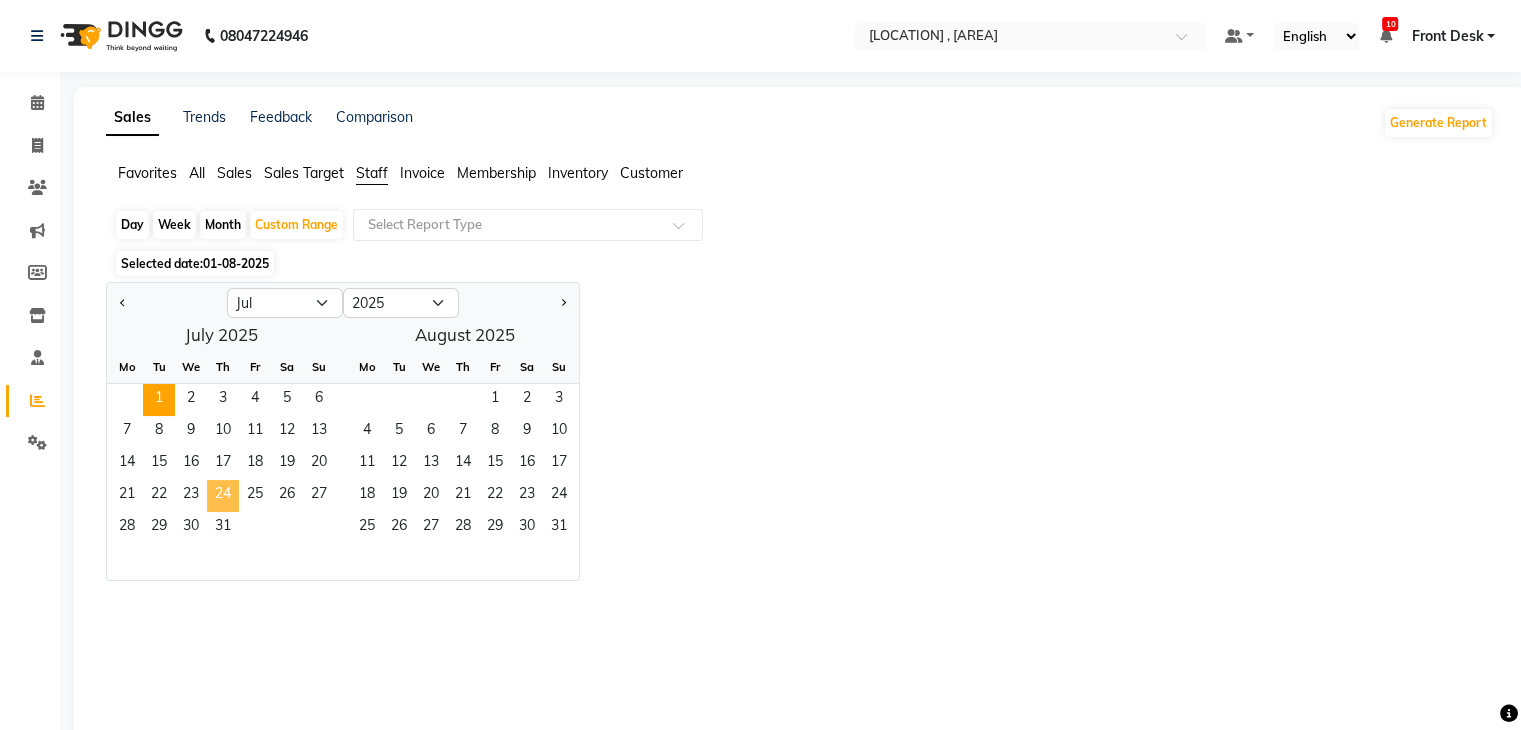 click on "24" 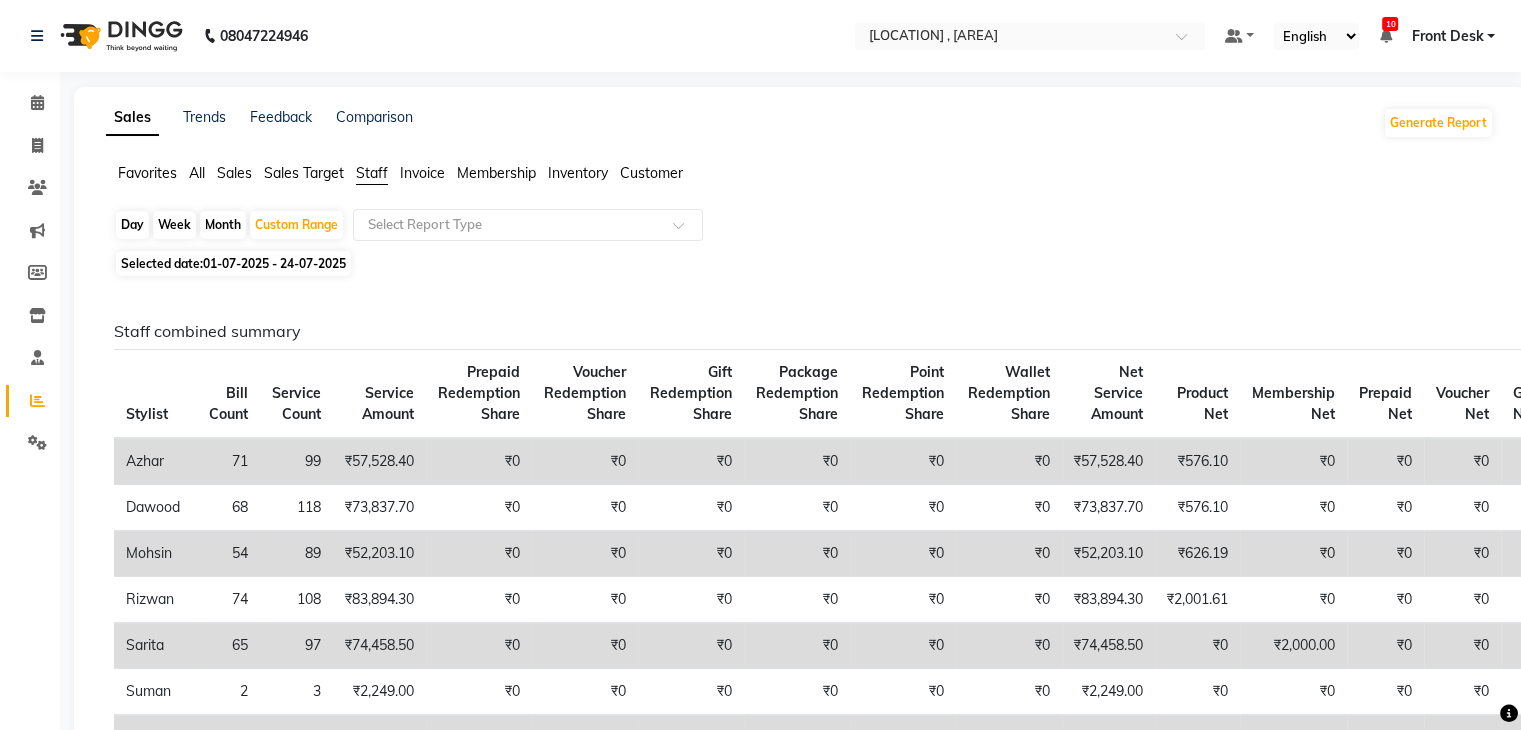 click on "01-07-2025 - 24-07-2025" 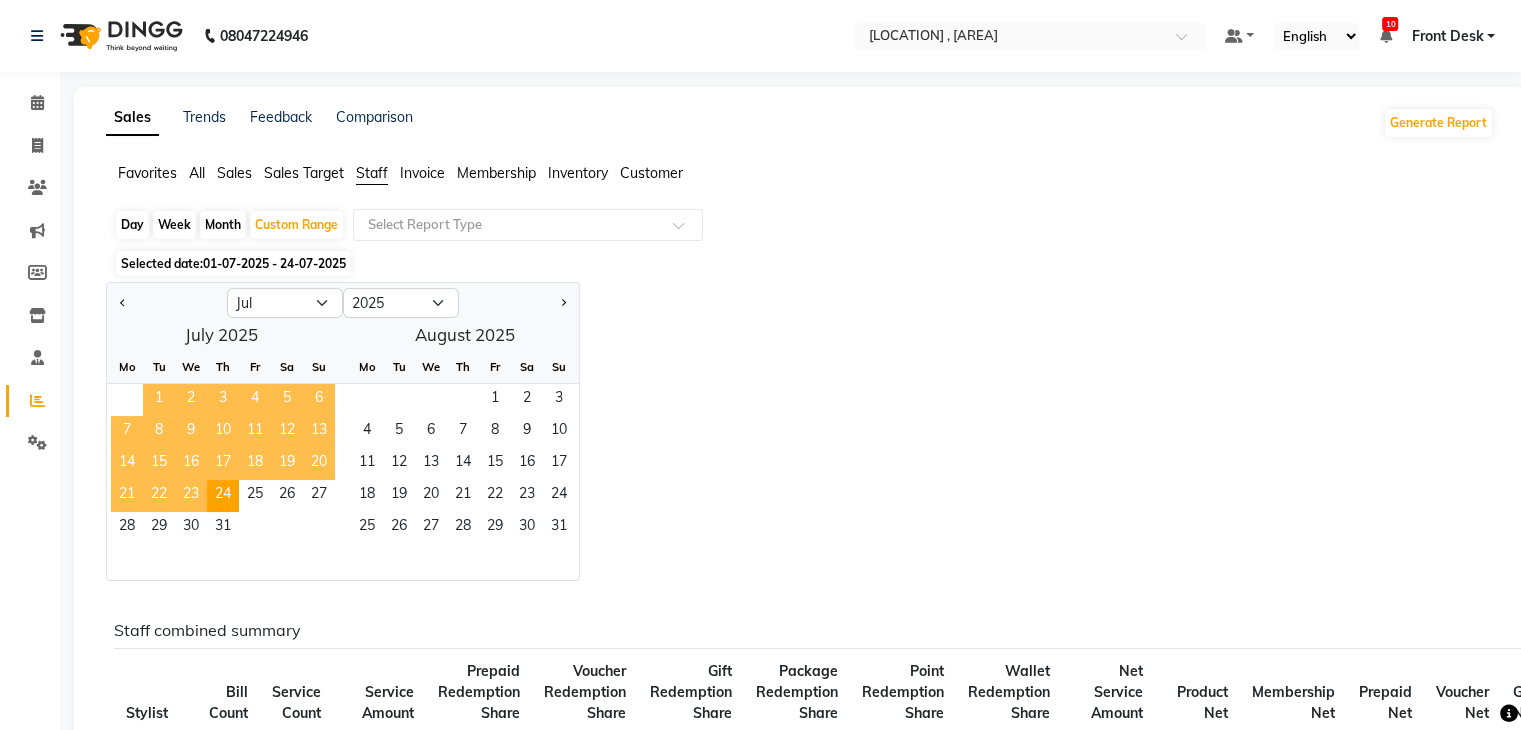 click on "1" 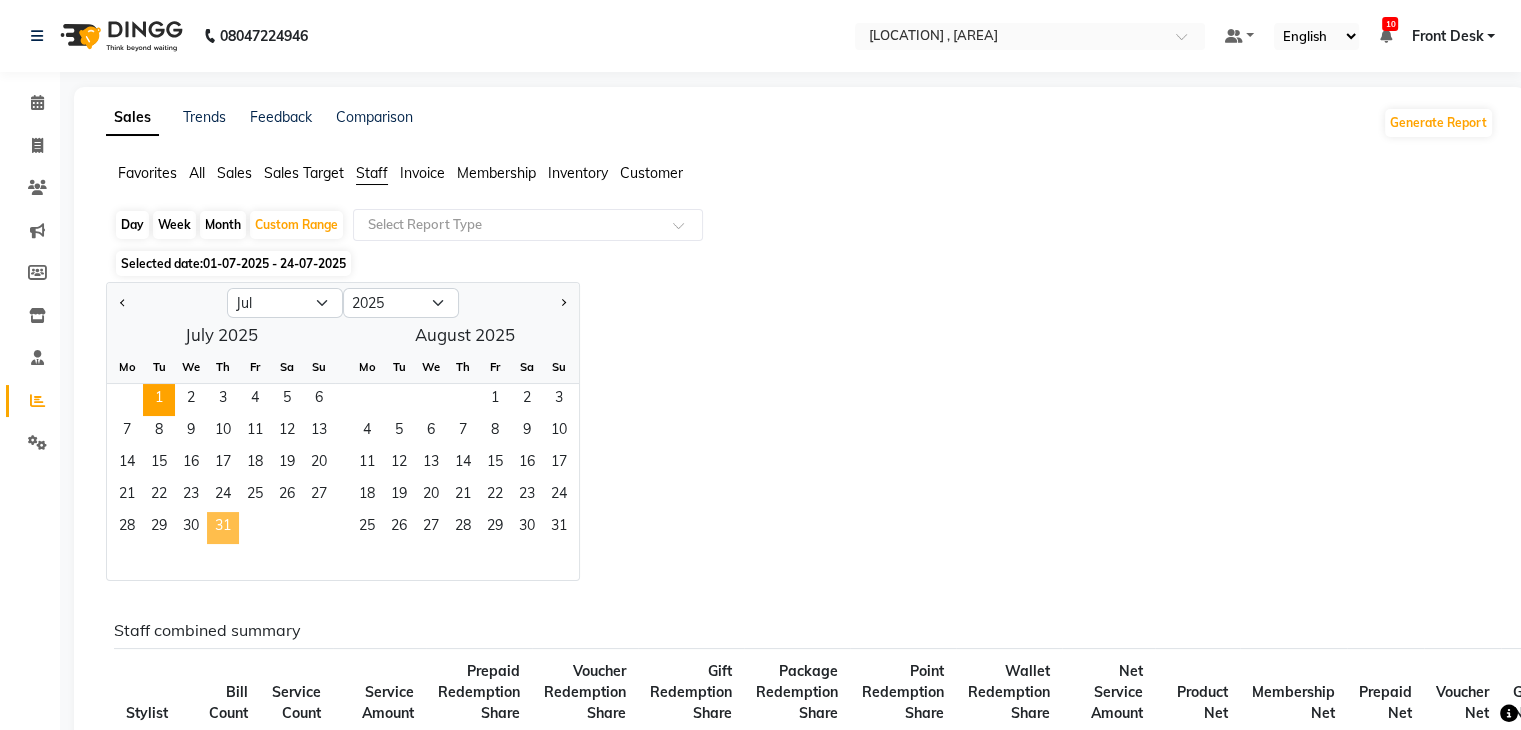 click on "31" 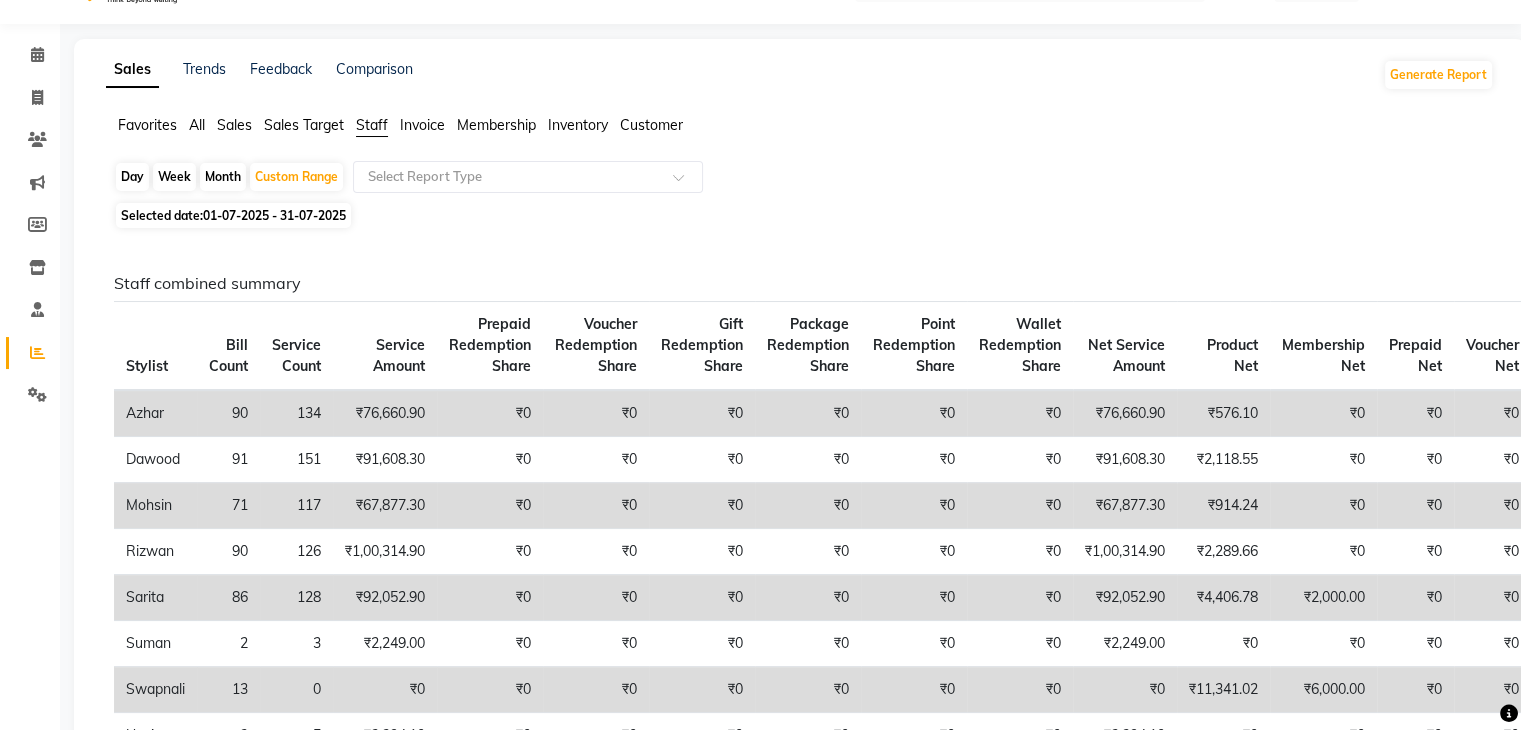 scroll, scrollTop: 0, scrollLeft: 0, axis: both 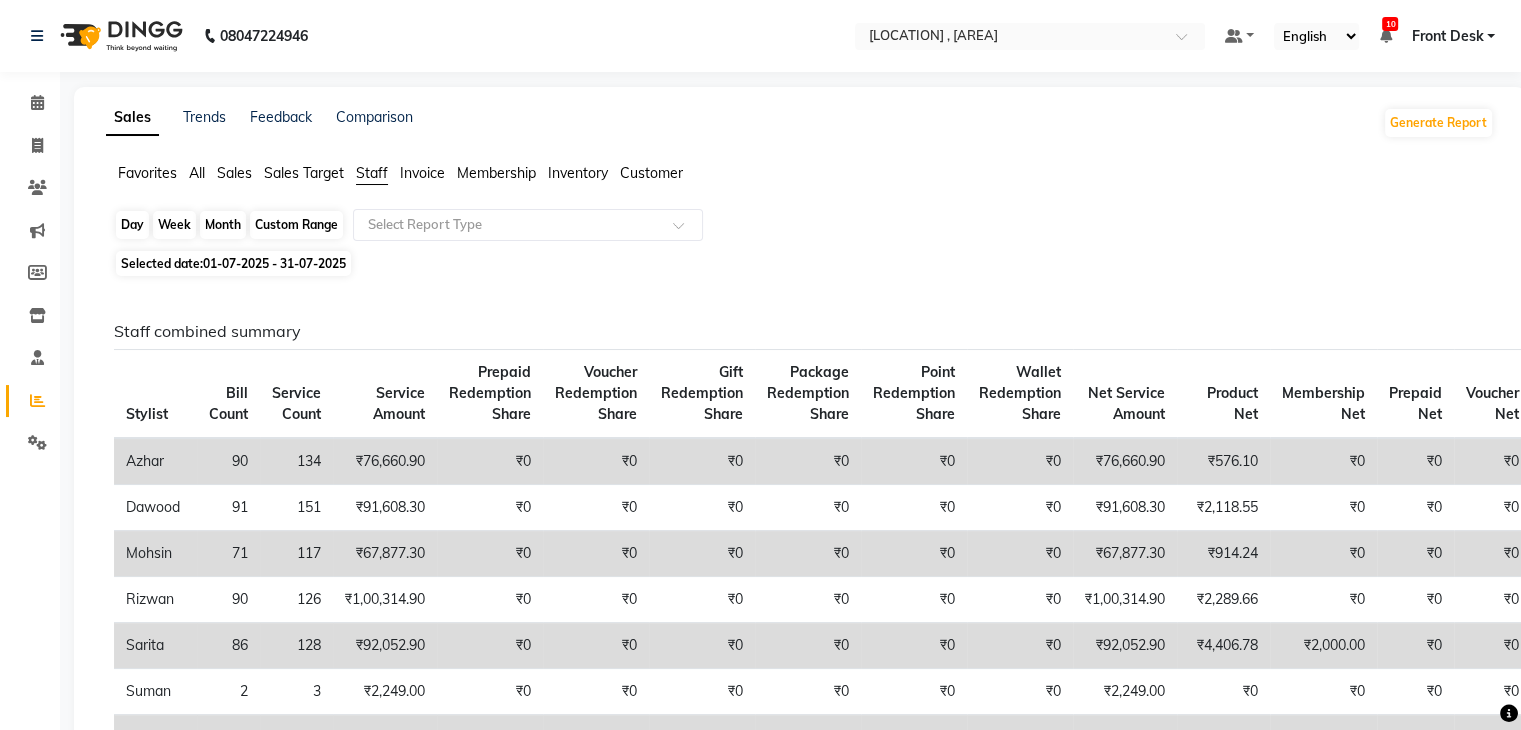 click on "Custom Range" 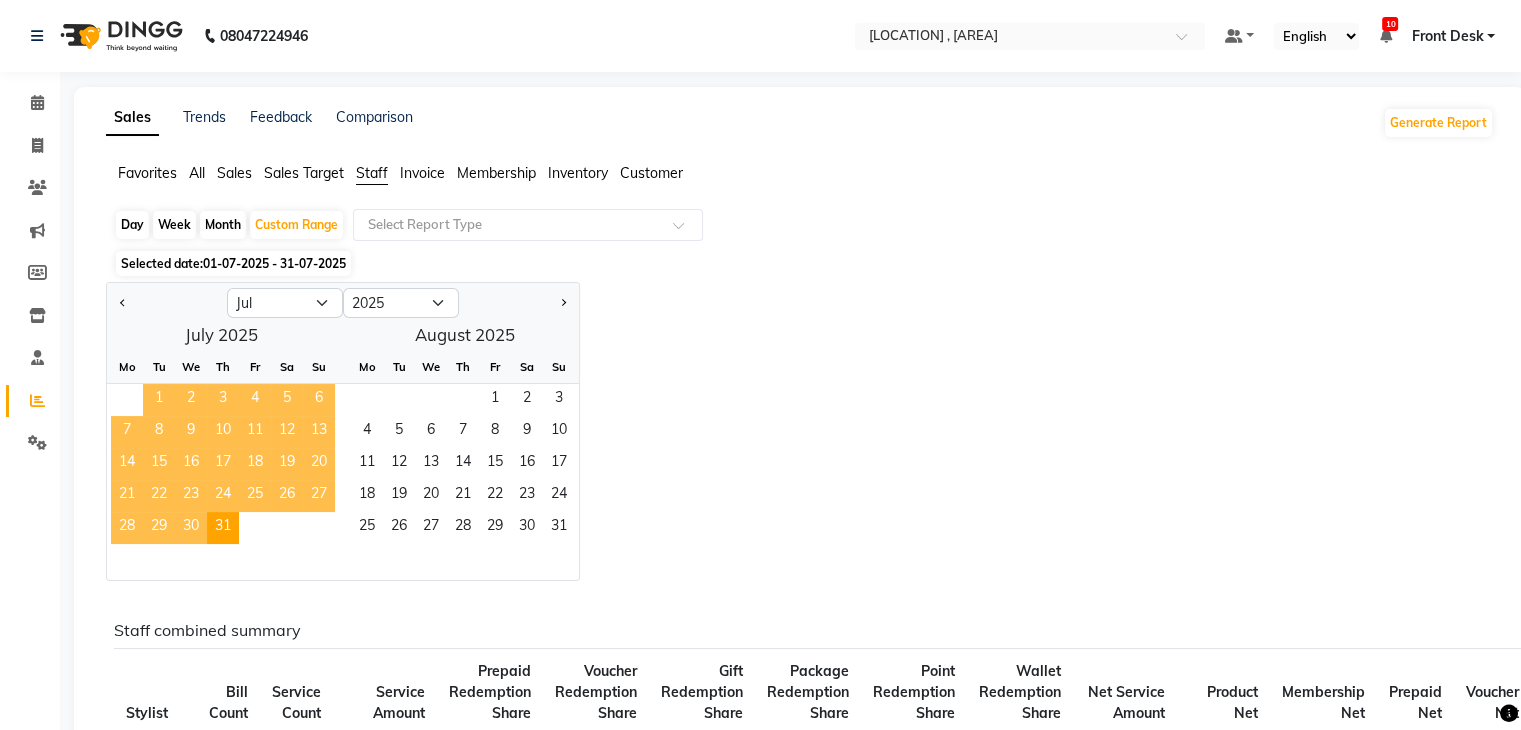 click on "1" 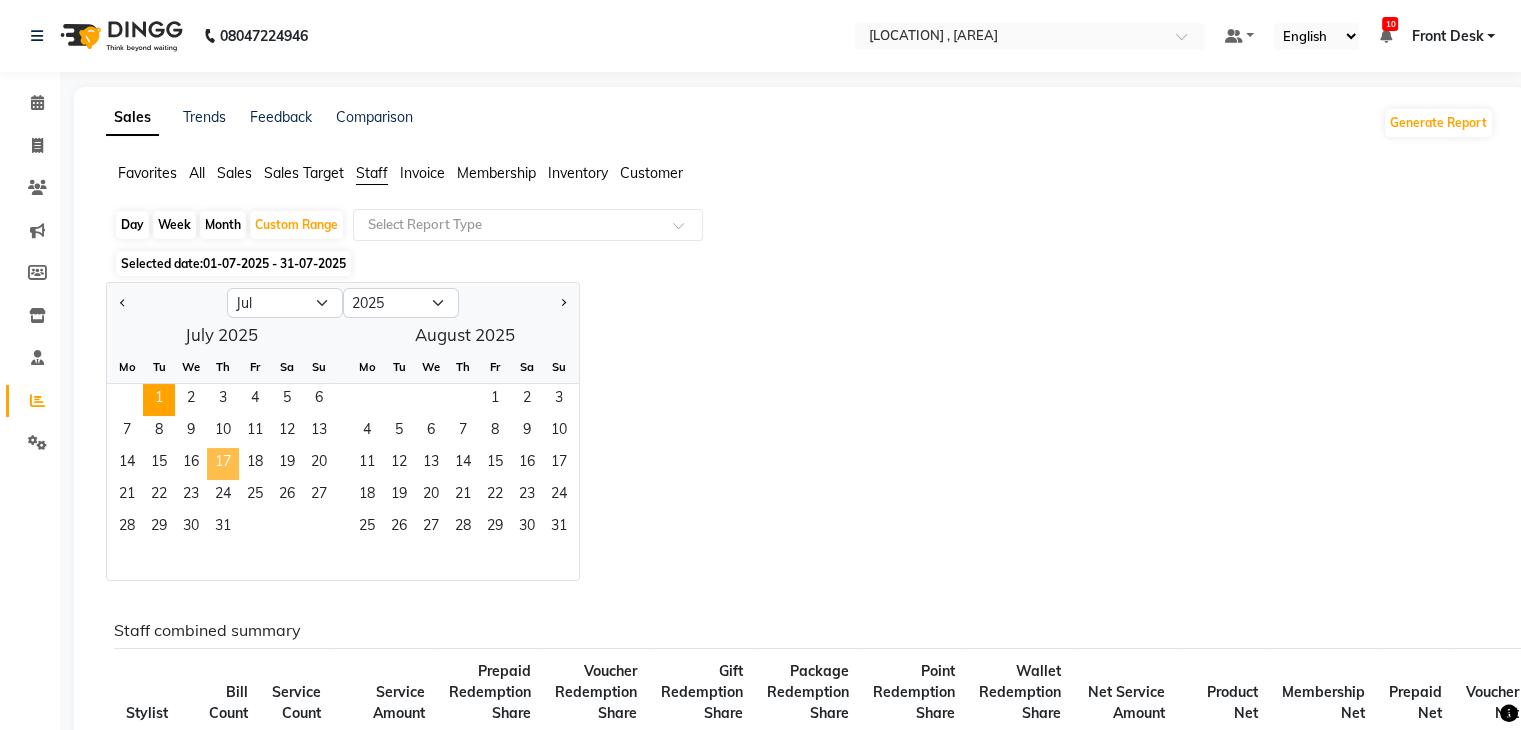 click on "17" 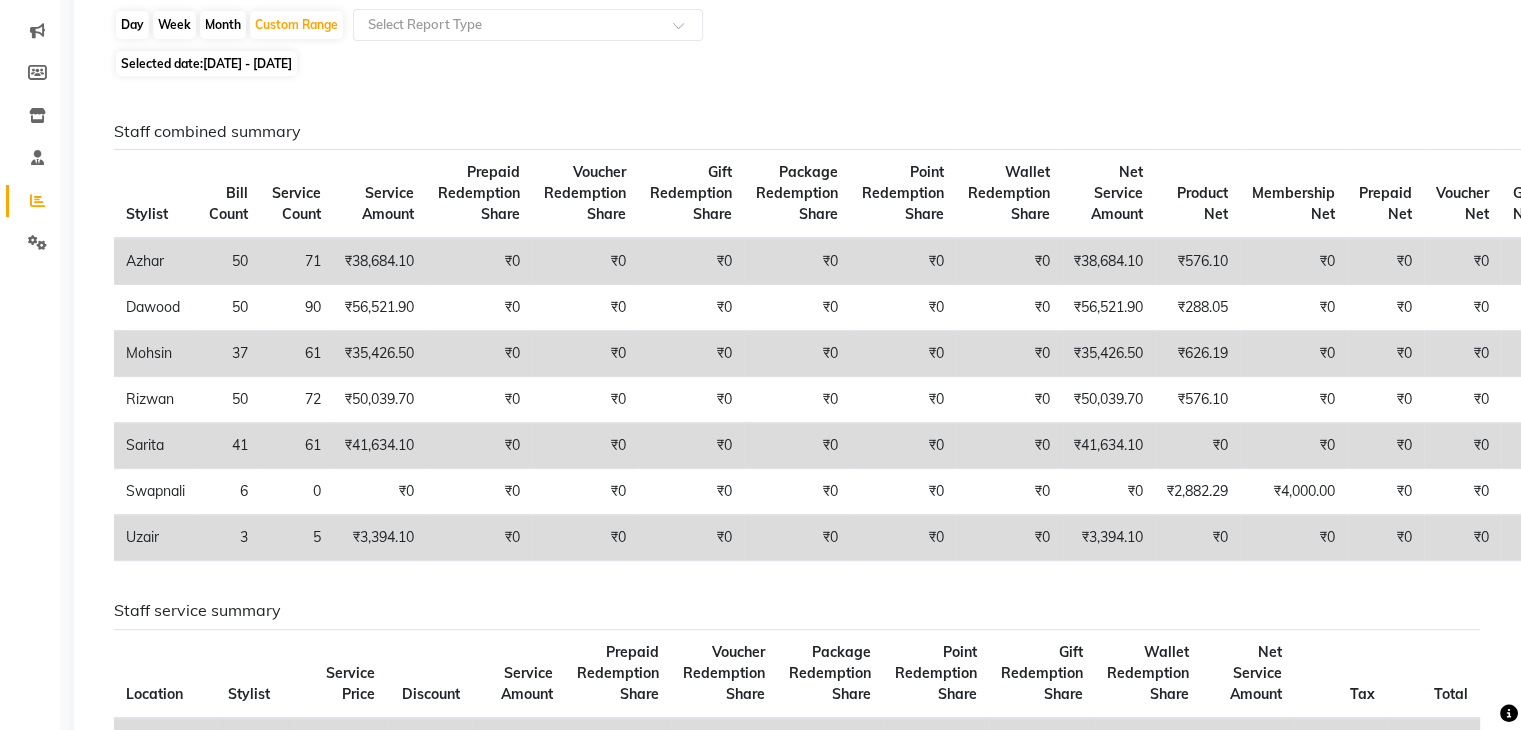scroll, scrollTop: 0, scrollLeft: 0, axis: both 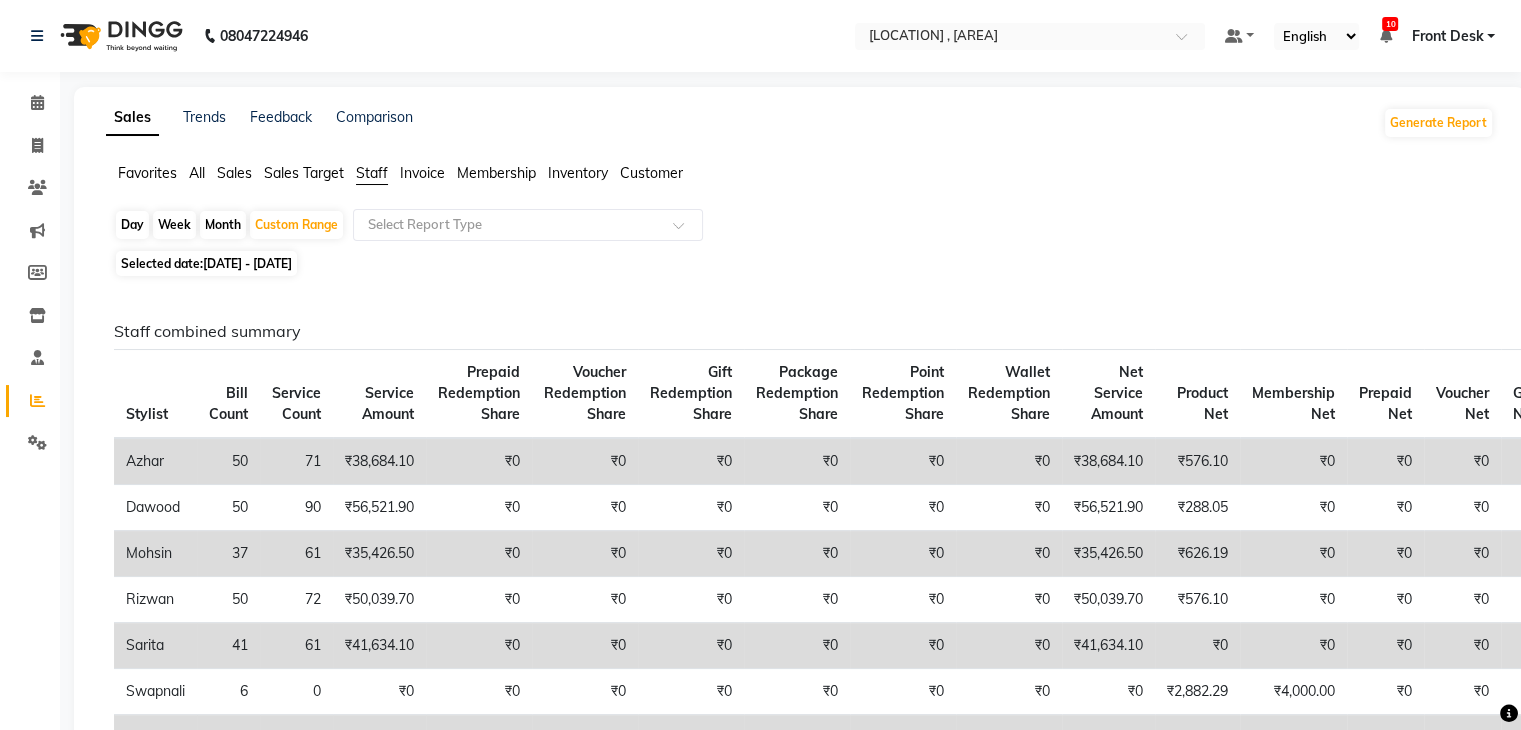 click on "Day" 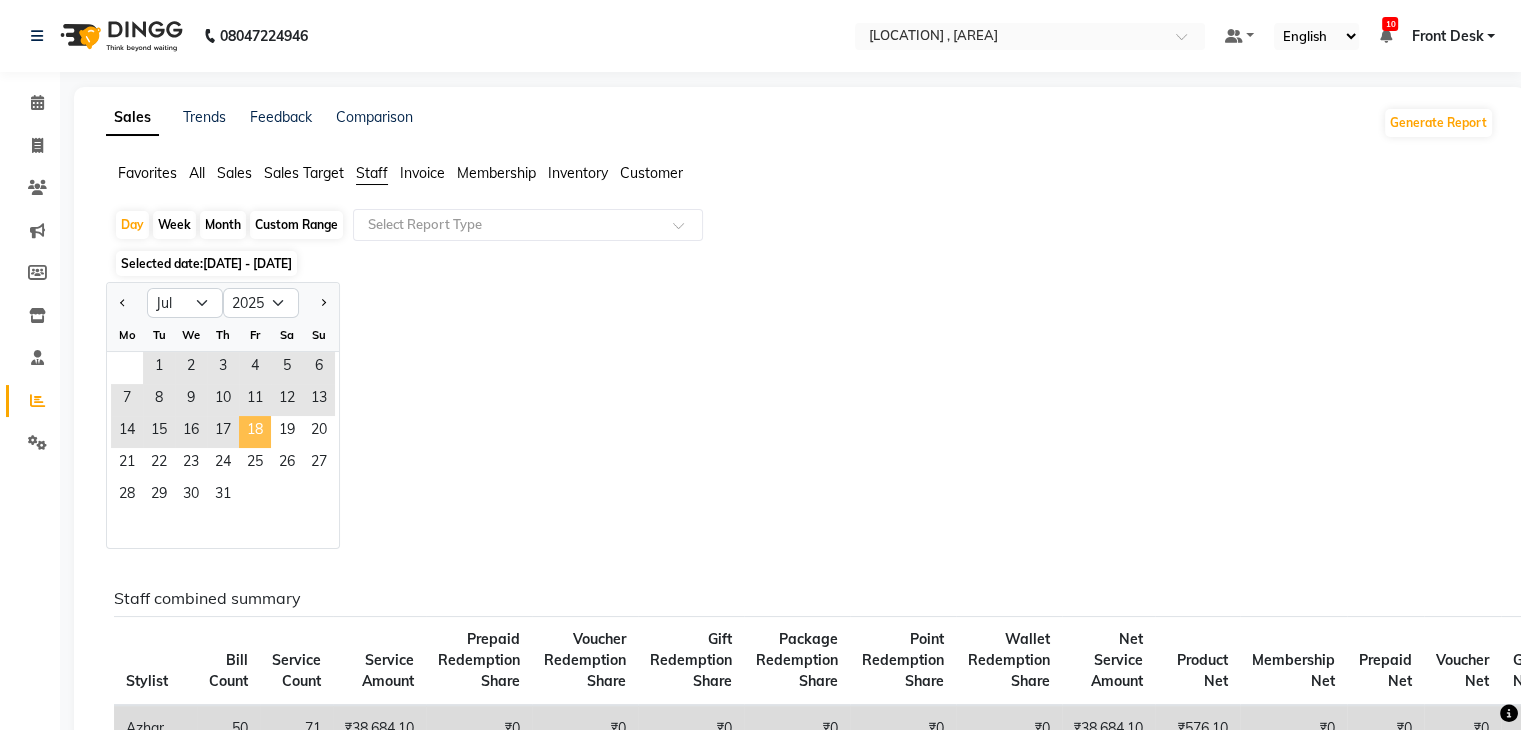 click on "18" 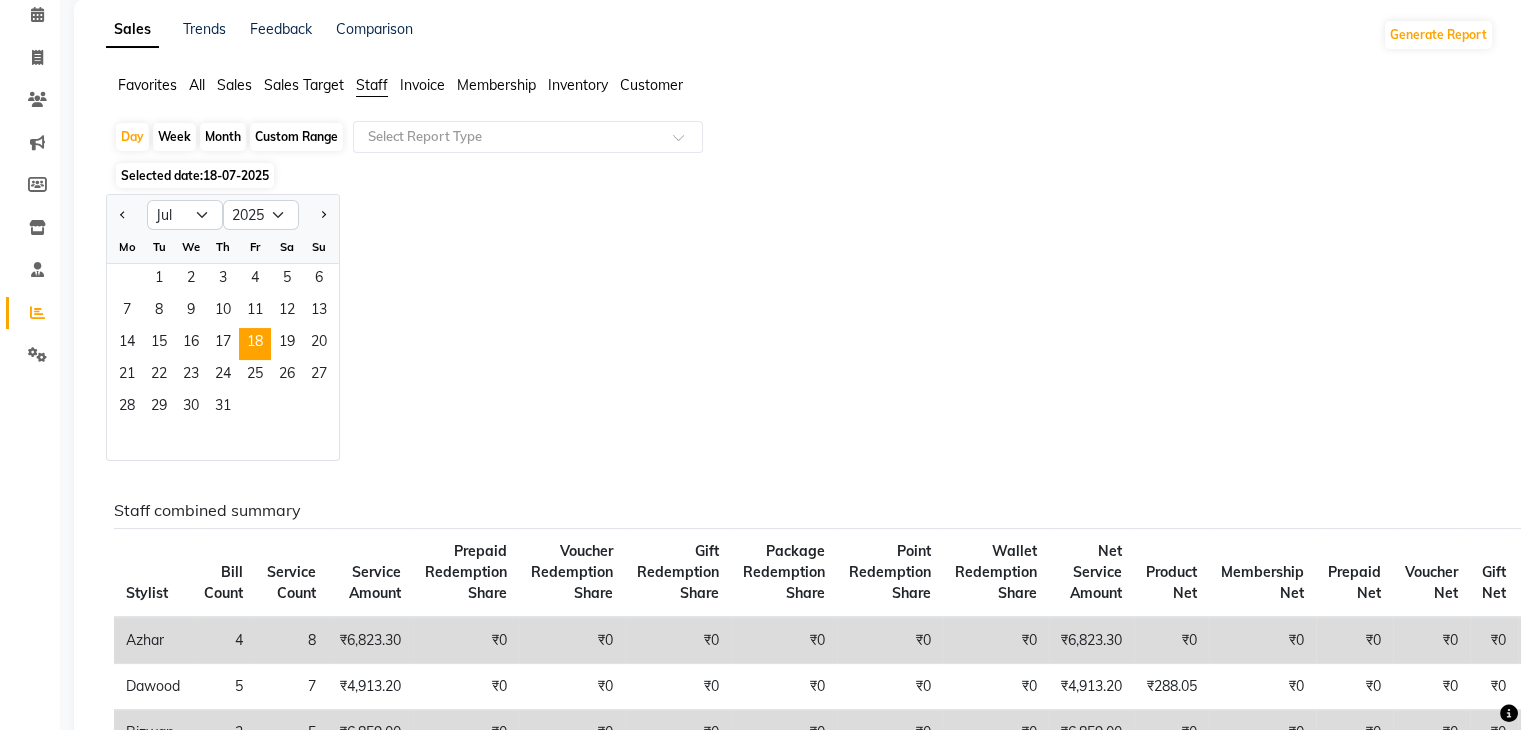 scroll, scrollTop: 100, scrollLeft: 0, axis: vertical 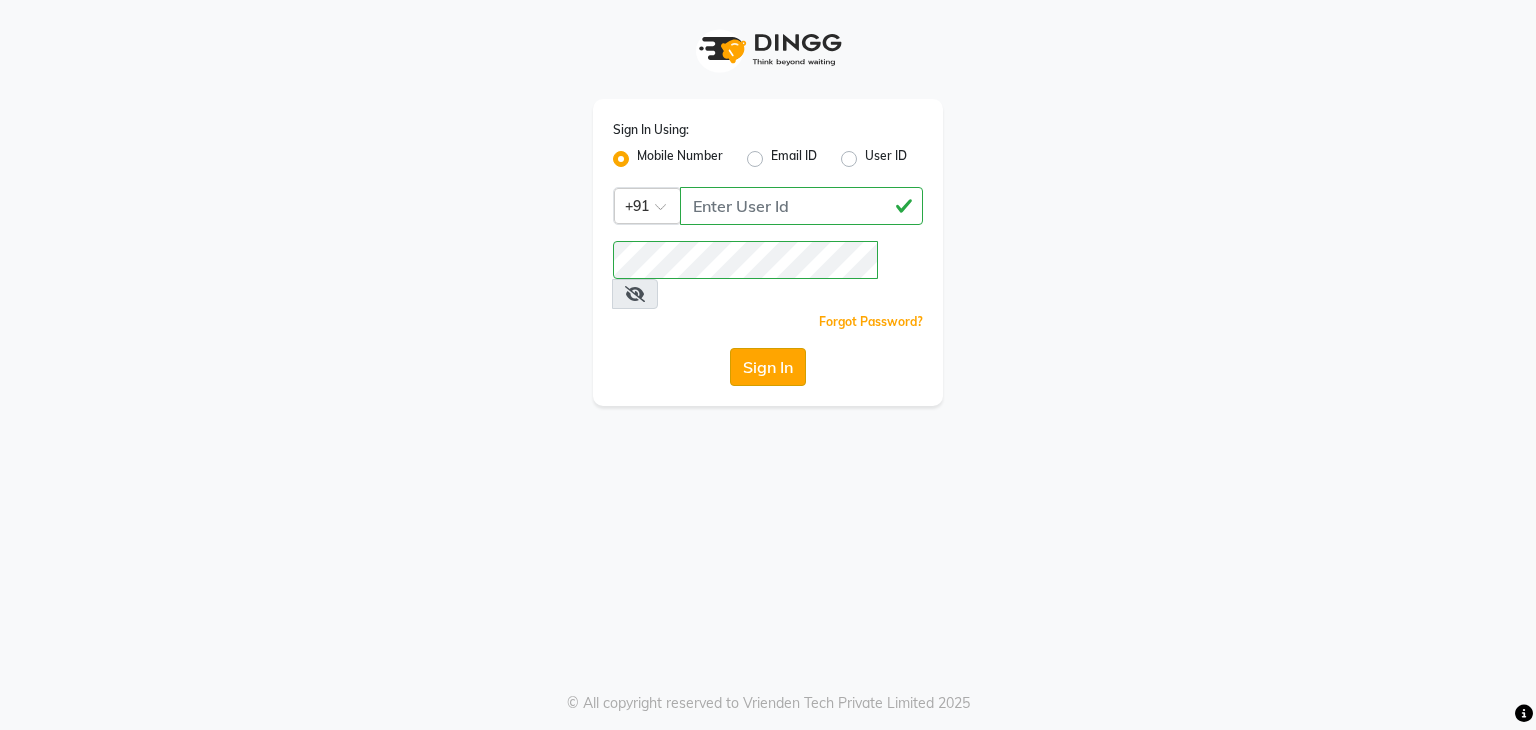 click on "Sign In" 